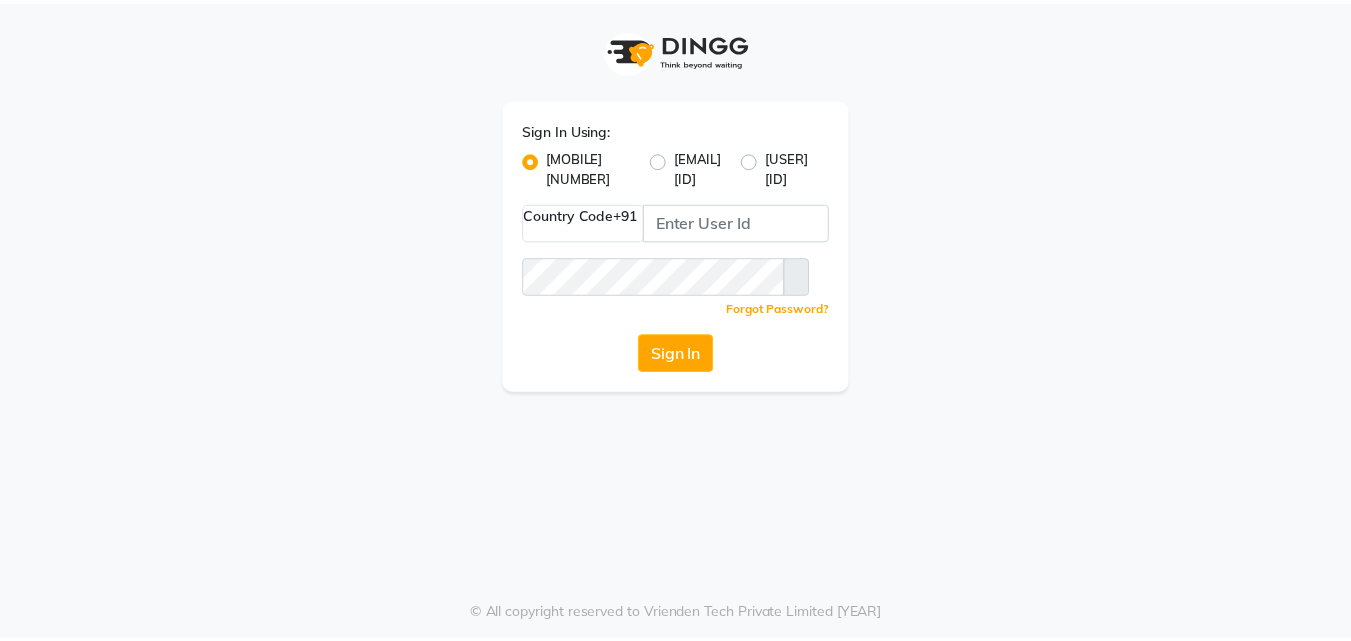 scroll, scrollTop: 0, scrollLeft: 0, axis: both 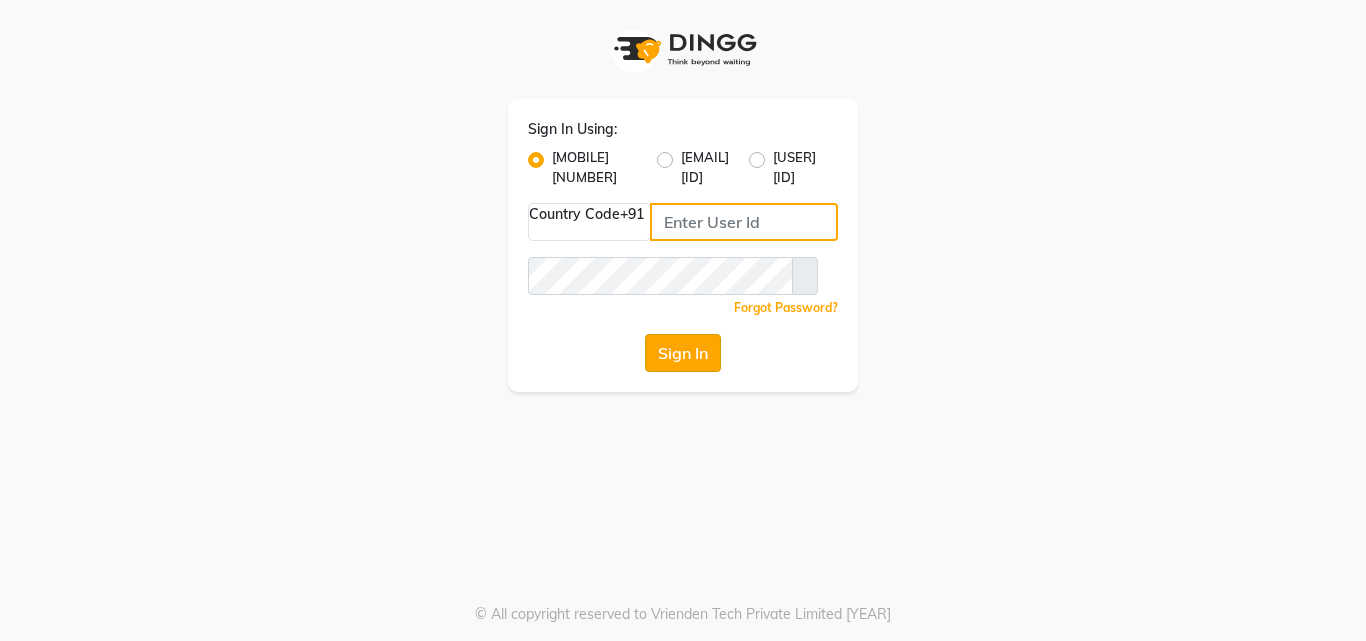 type on "[PHONE]" 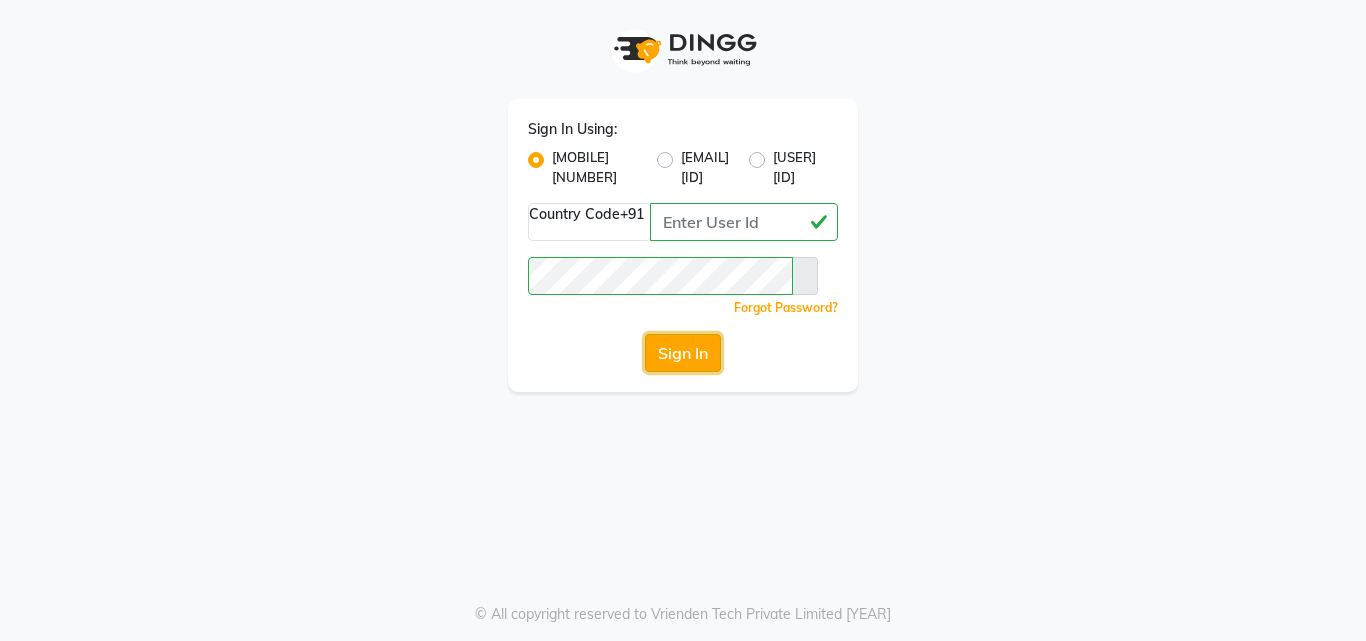 click on "Sign In" at bounding box center [683, 353] 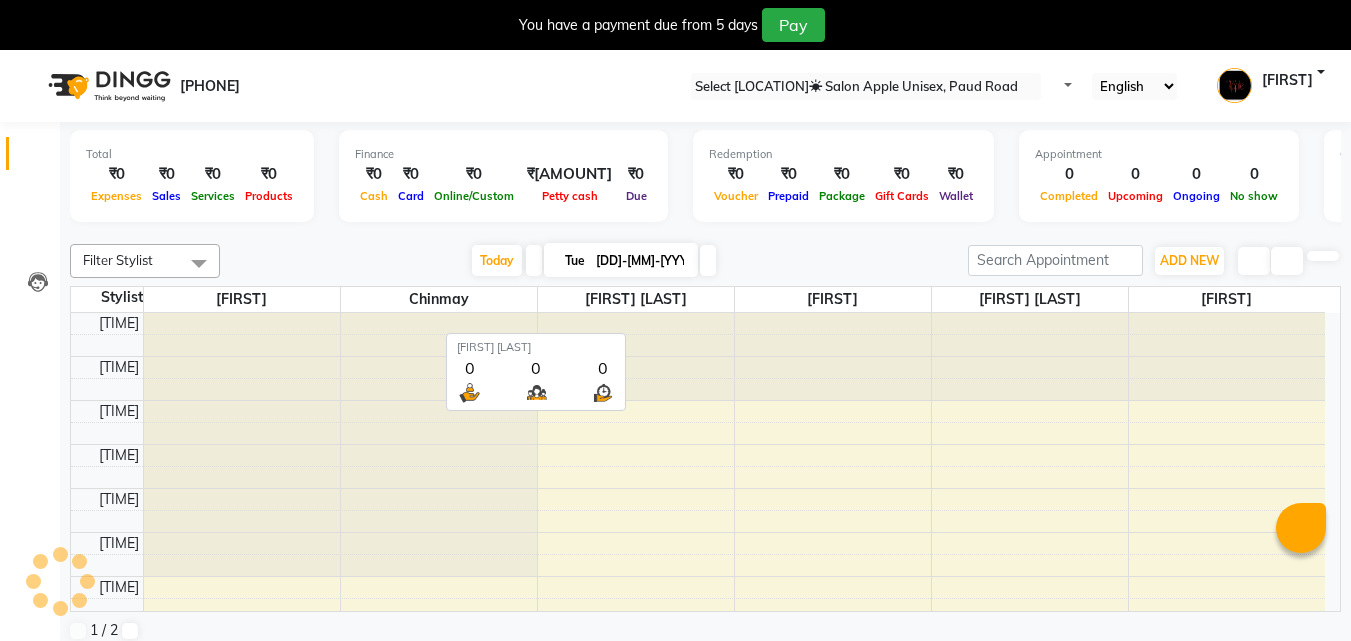 scroll, scrollTop: 0, scrollLeft: 0, axis: both 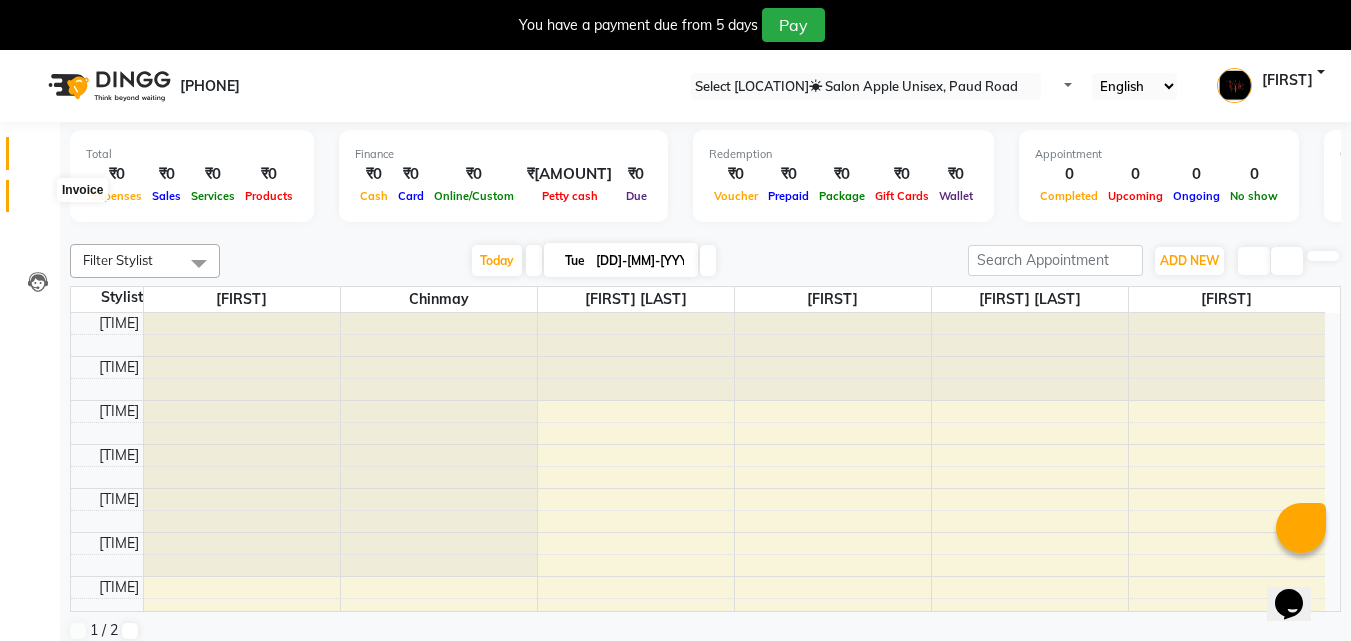 click at bounding box center [38, 201] 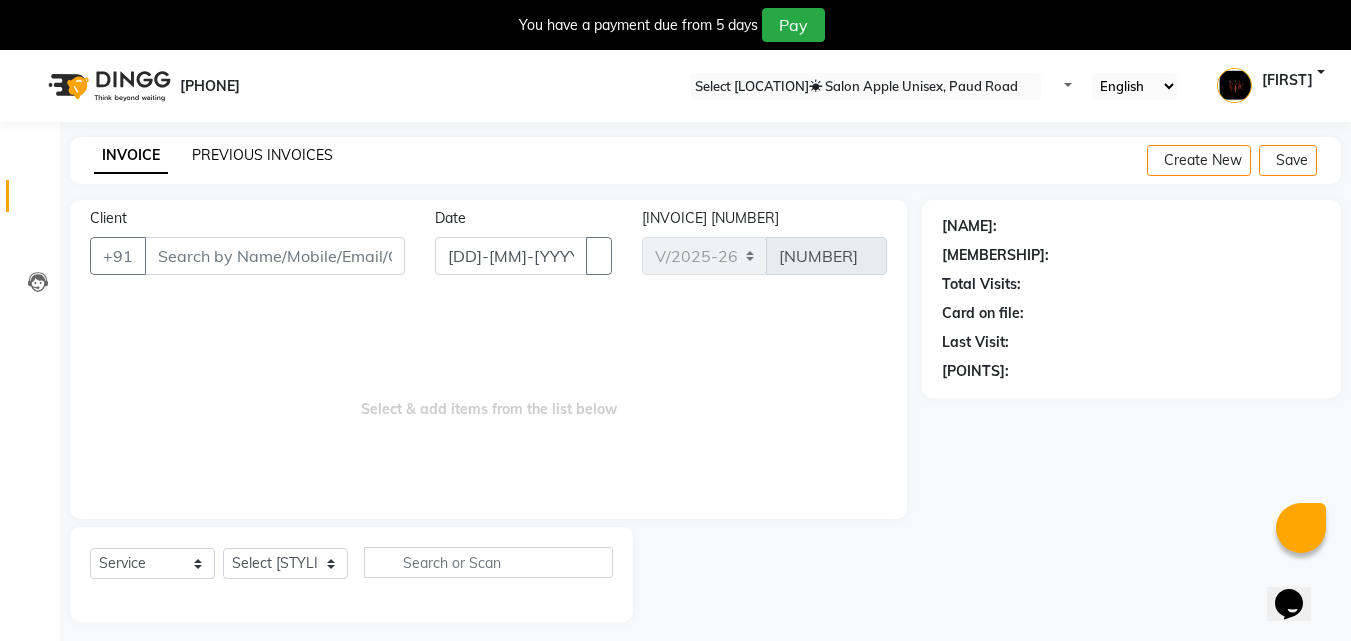click on "PREVIOUS INVOICES" at bounding box center [262, 155] 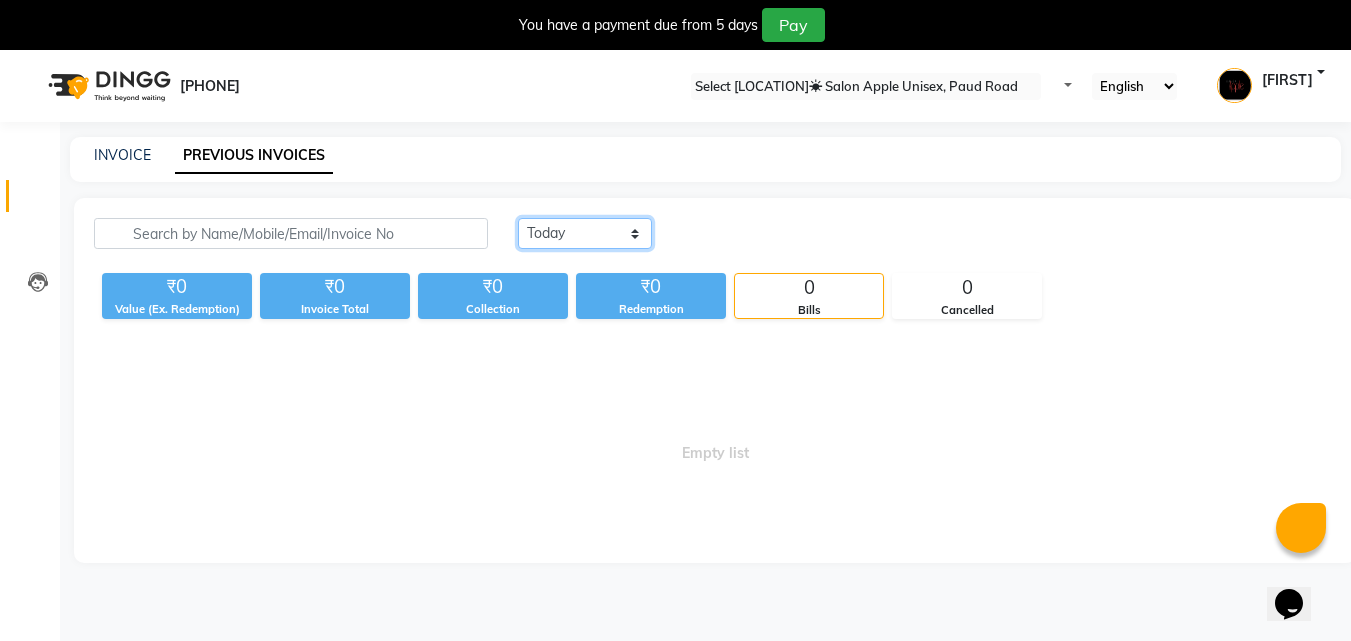 click on "Today Yesterday Custom Range" at bounding box center [585, 233] 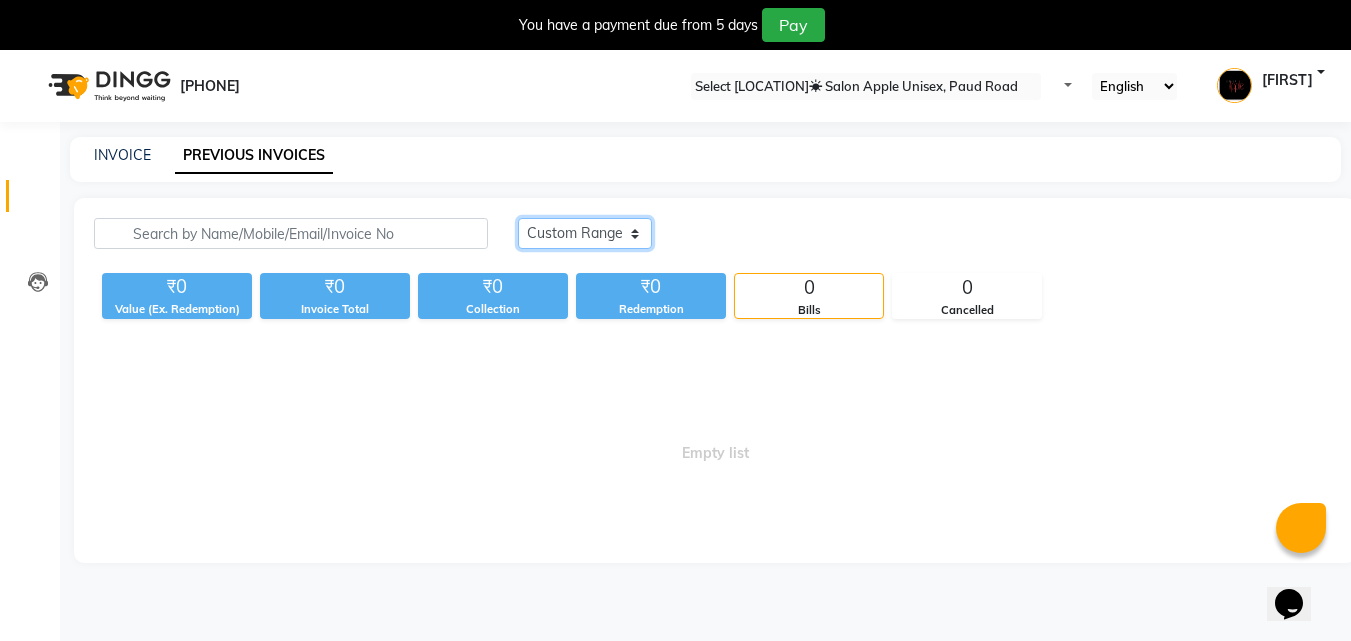 click on "Today Yesterday Custom Range" at bounding box center [585, 233] 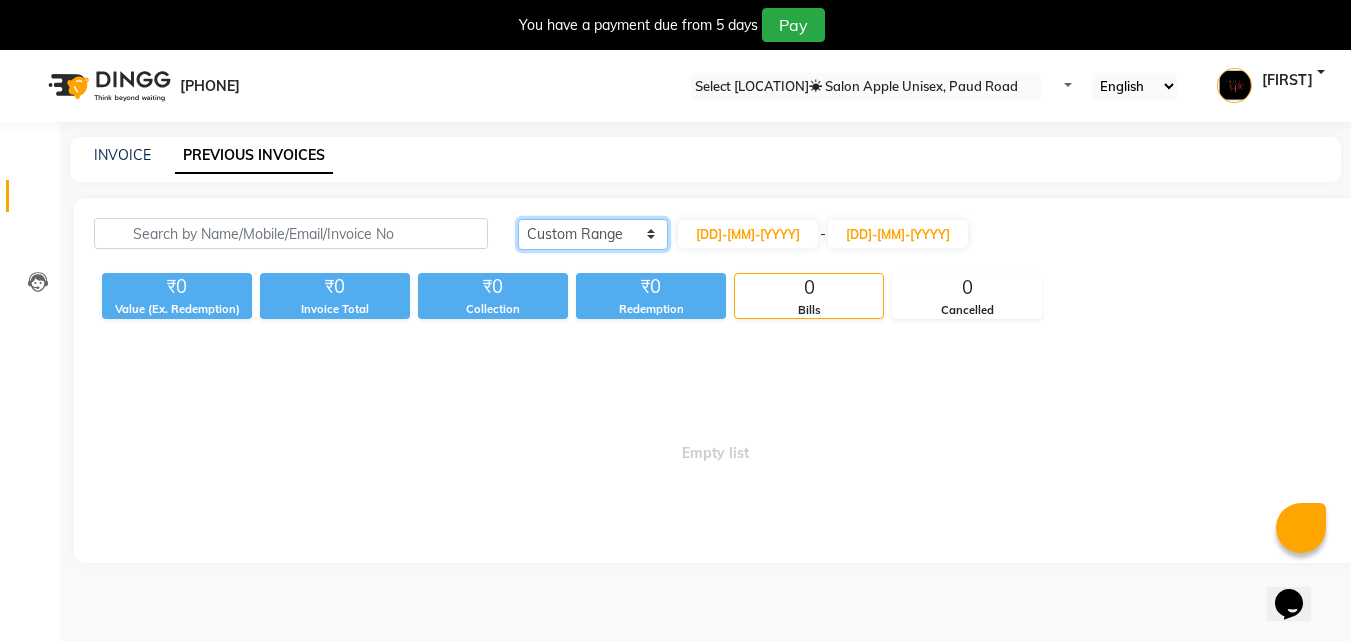 click on "Today Yesterday Custom Range" at bounding box center [593, 234] 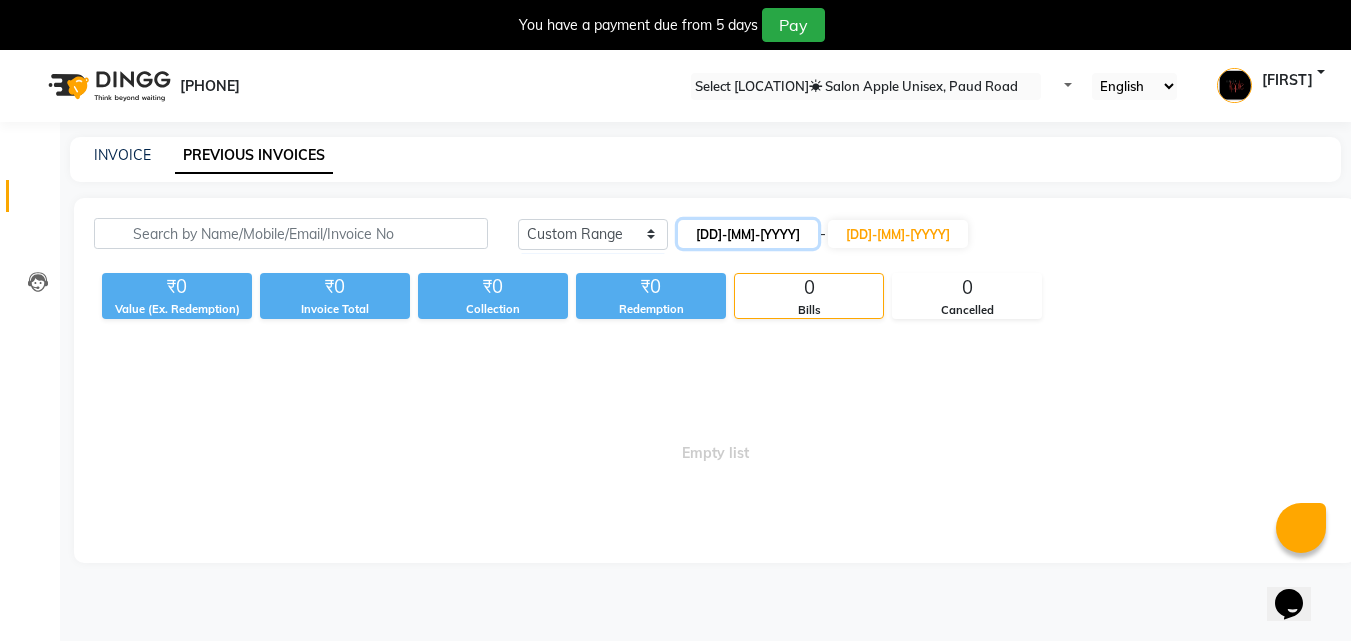 click on "[DD]-[MM]-[YYYY]" at bounding box center [748, 234] 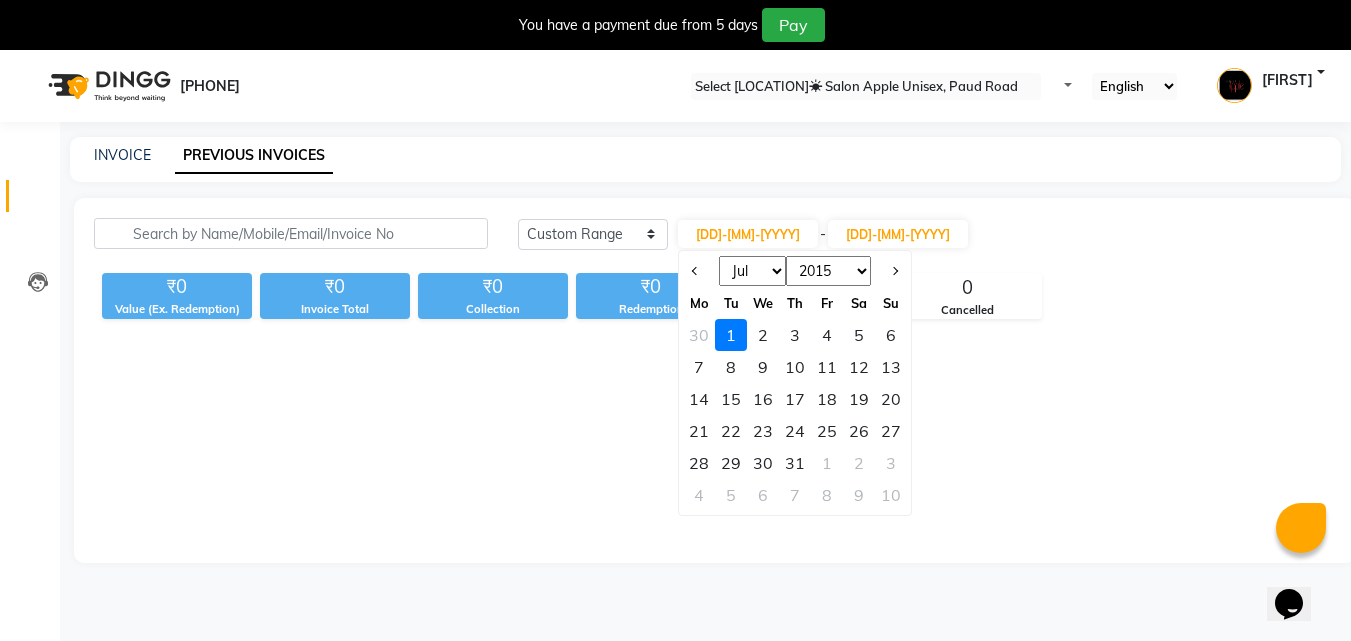 click on "29" at bounding box center (731, 463) 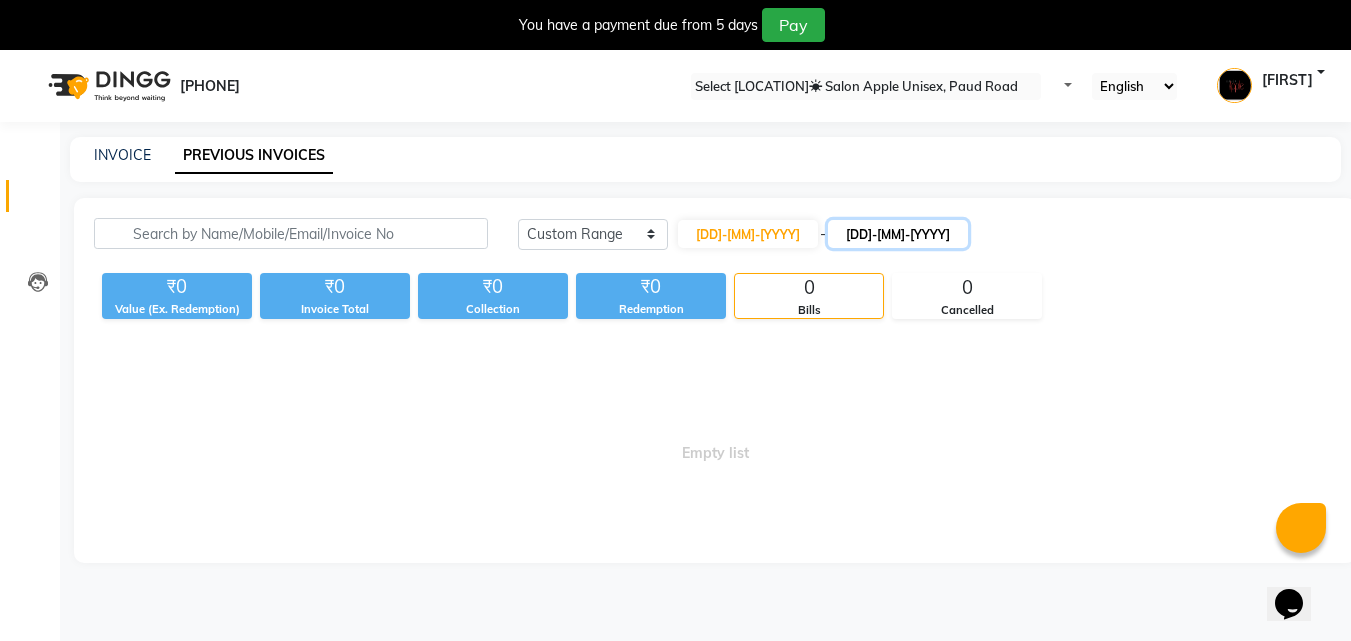 click on "[DD]-[MM]-[YYYY]" at bounding box center (898, 234) 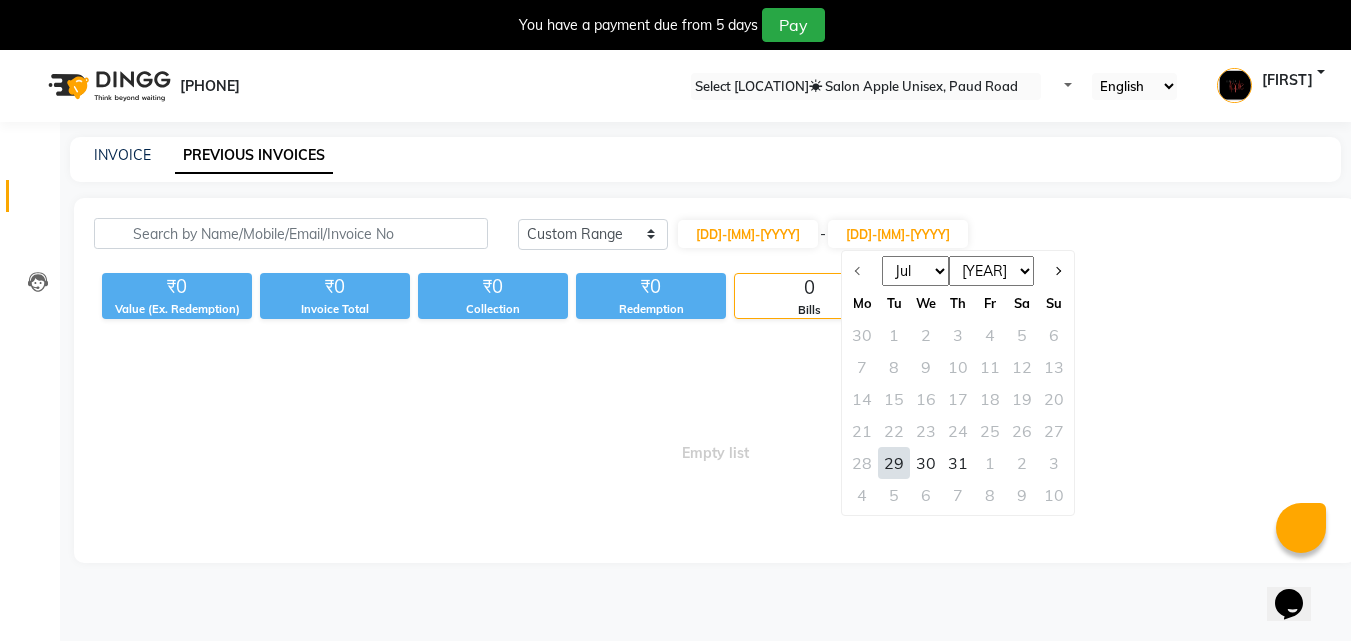 click on "29" at bounding box center (894, 463) 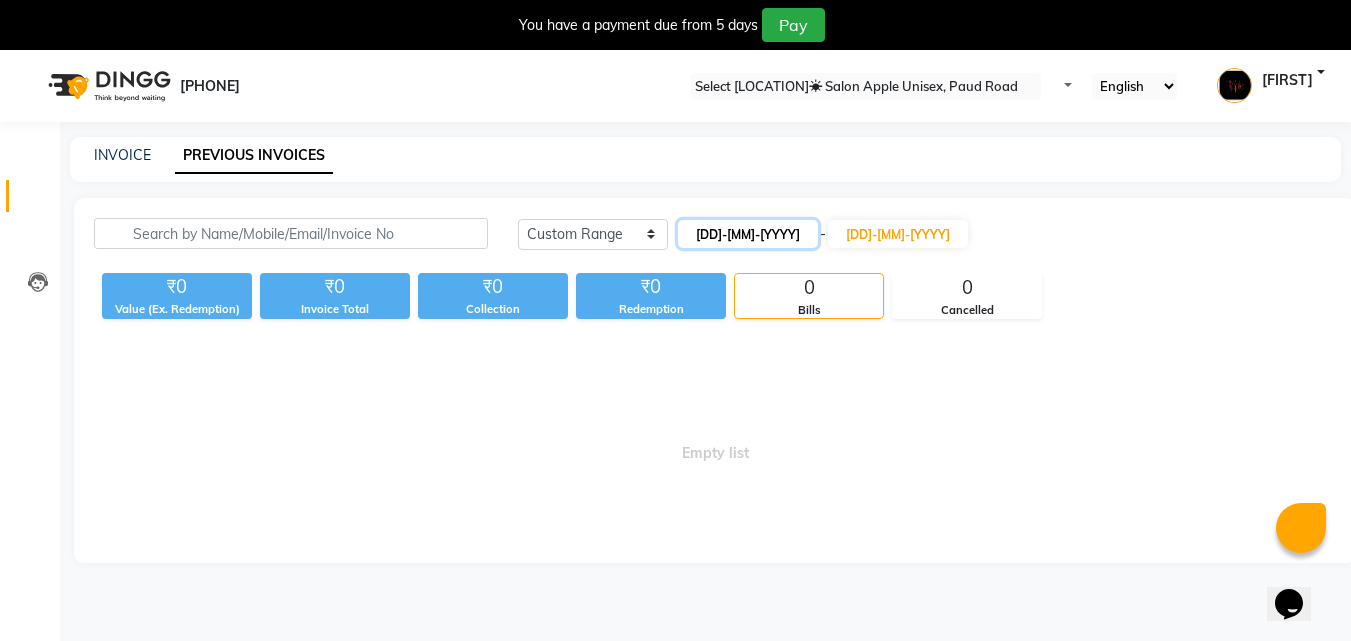 click on "[DD]-[MM]-[YYYY]" at bounding box center (748, 234) 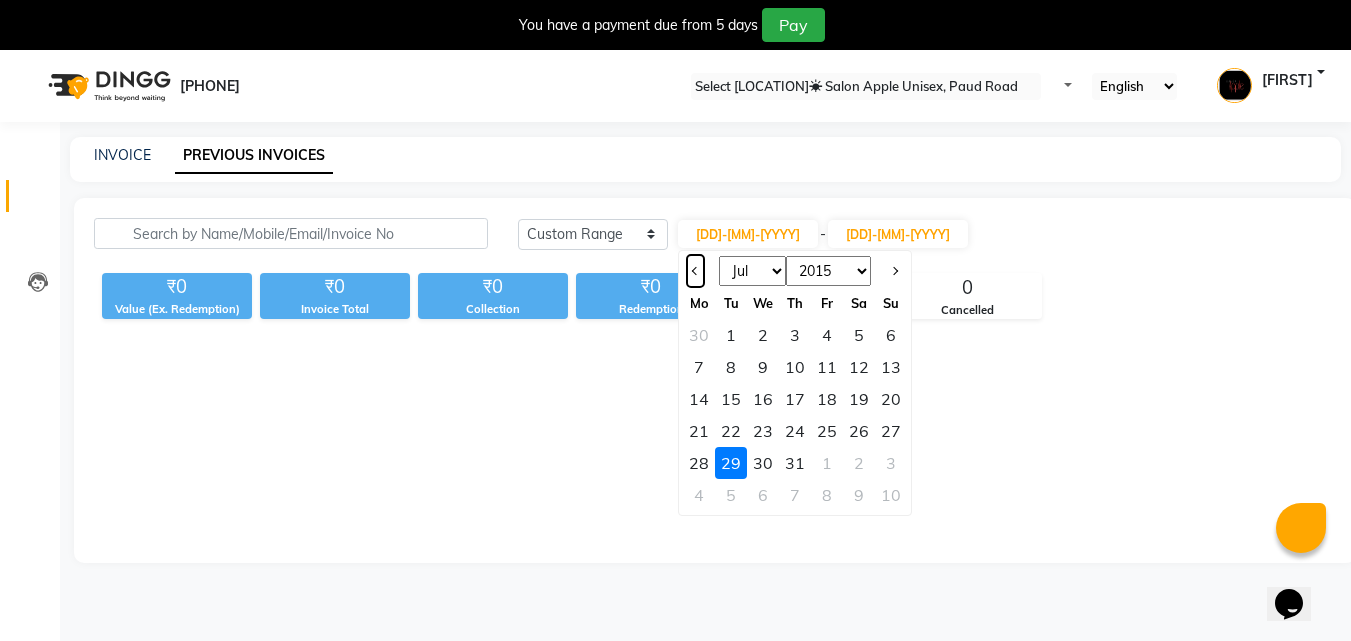 click at bounding box center [695, 271] 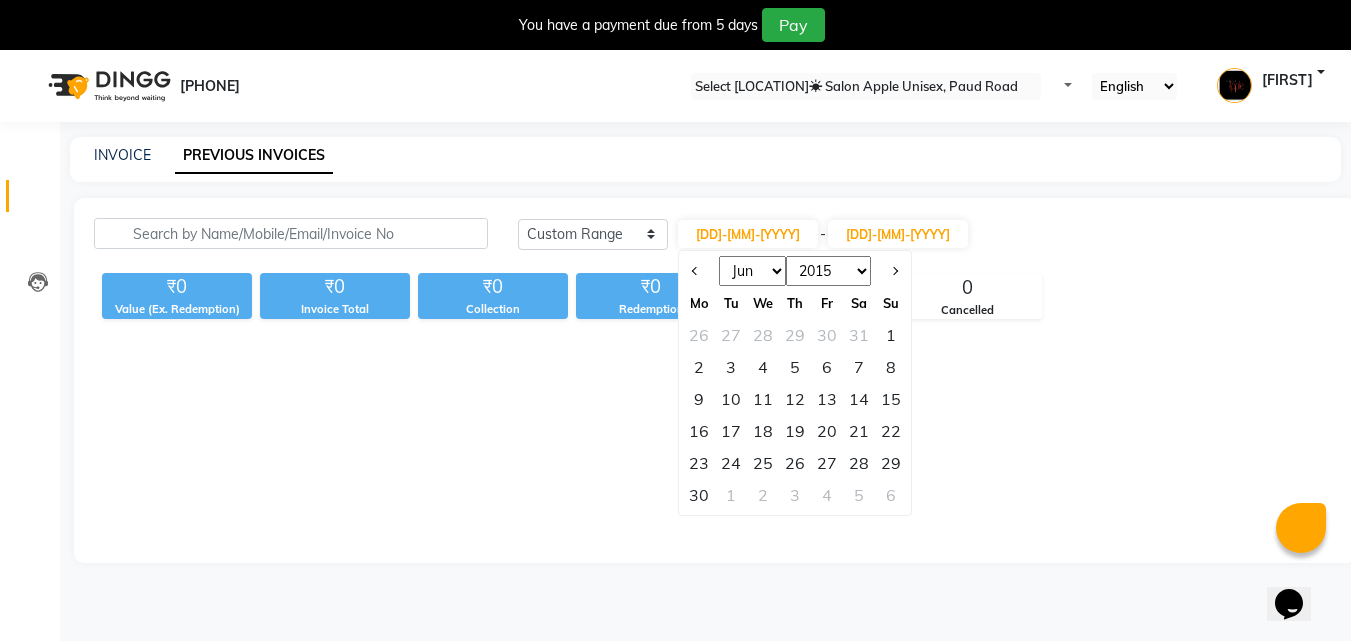 click on "29" at bounding box center (891, 463) 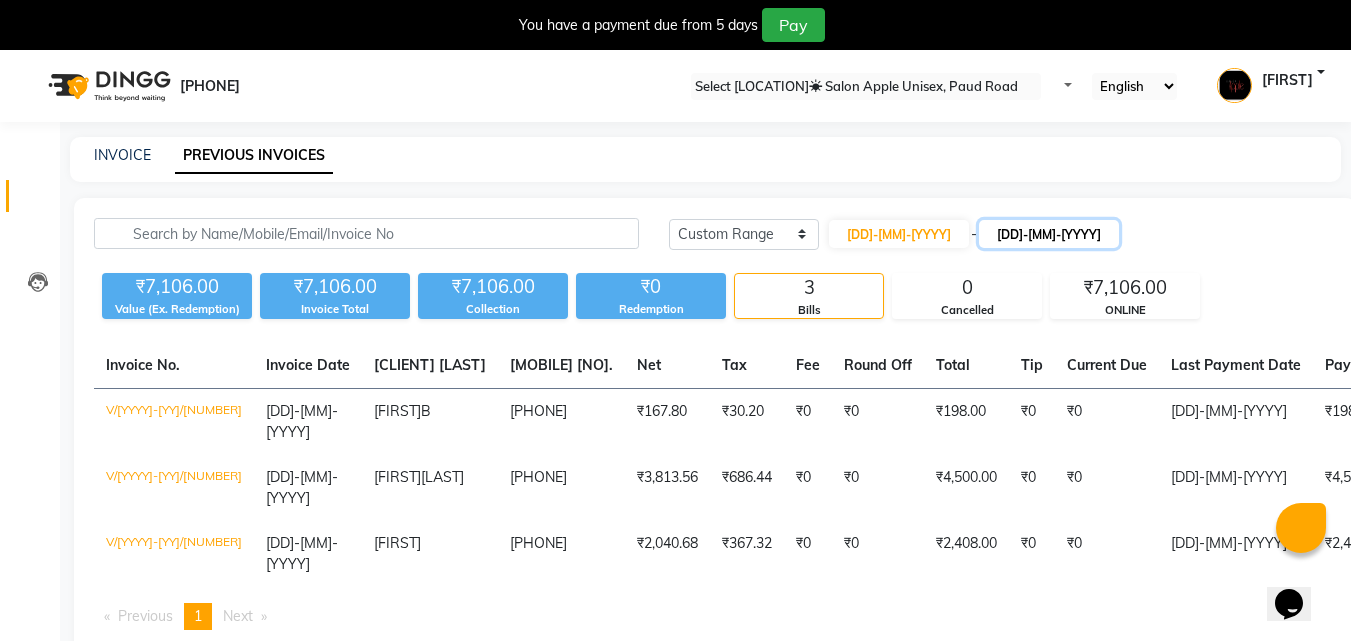click on "[DD]-[MM]-[YYYY]" at bounding box center (1049, 234) 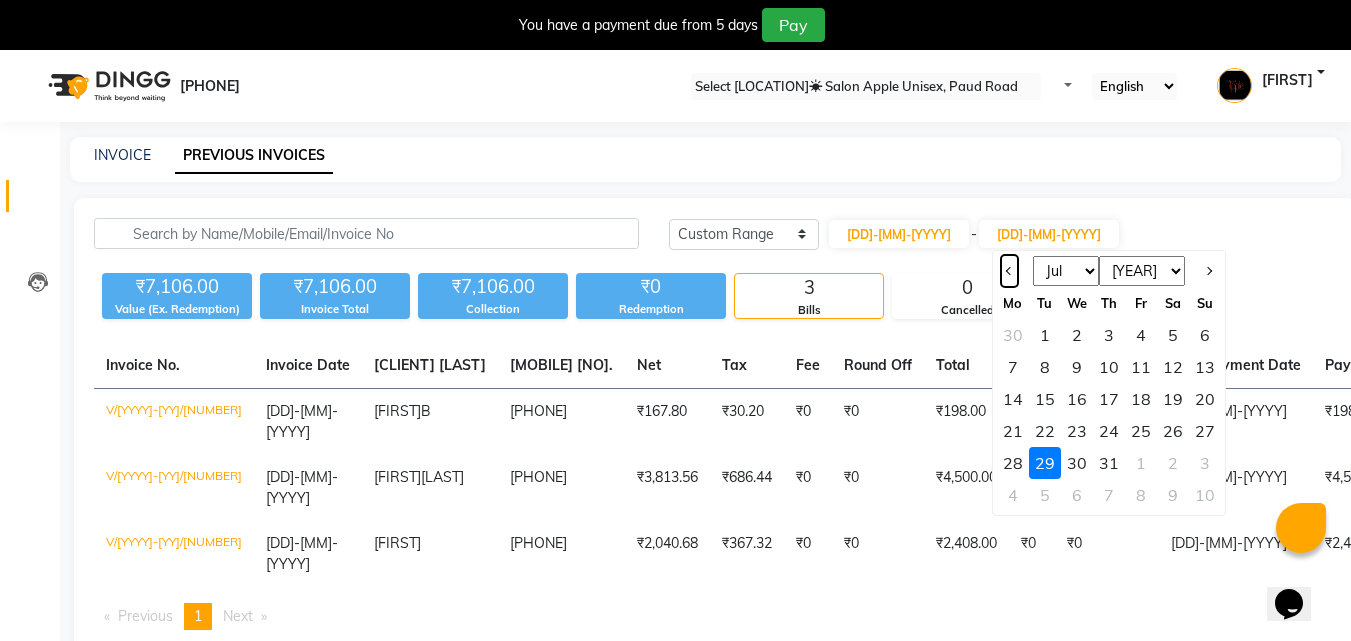 click at bounding box center [1009, 271] 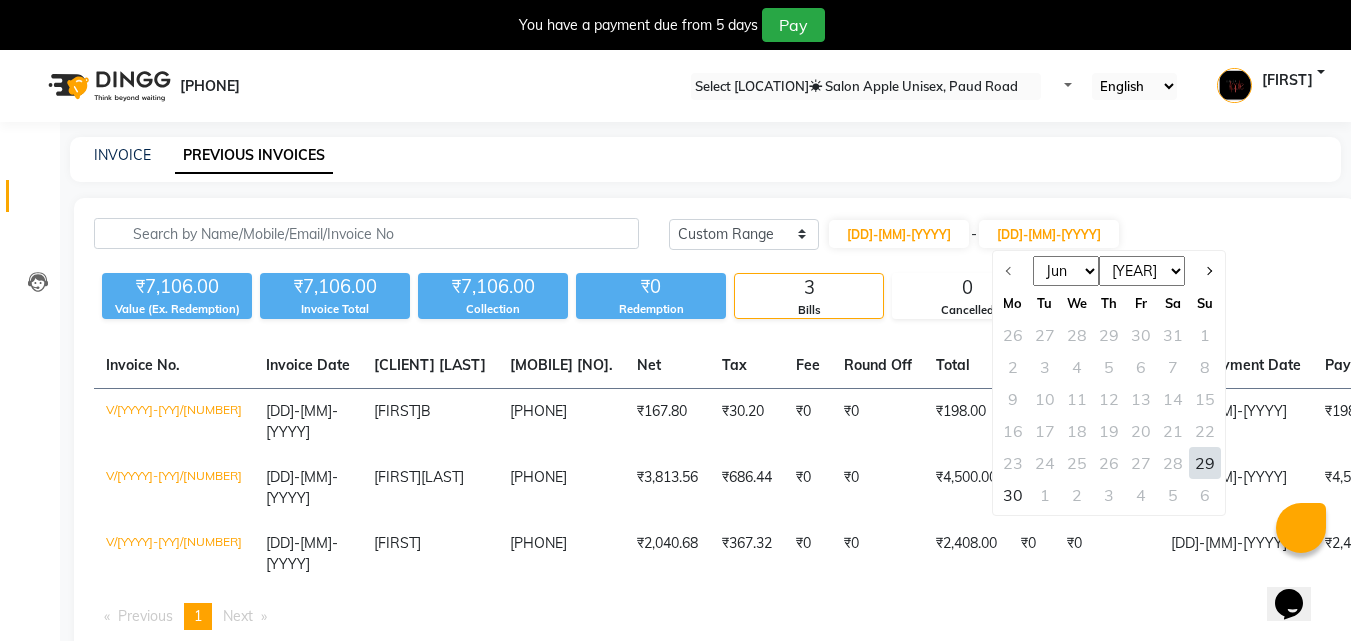 click on "29" at bounding box center (1205, 463) 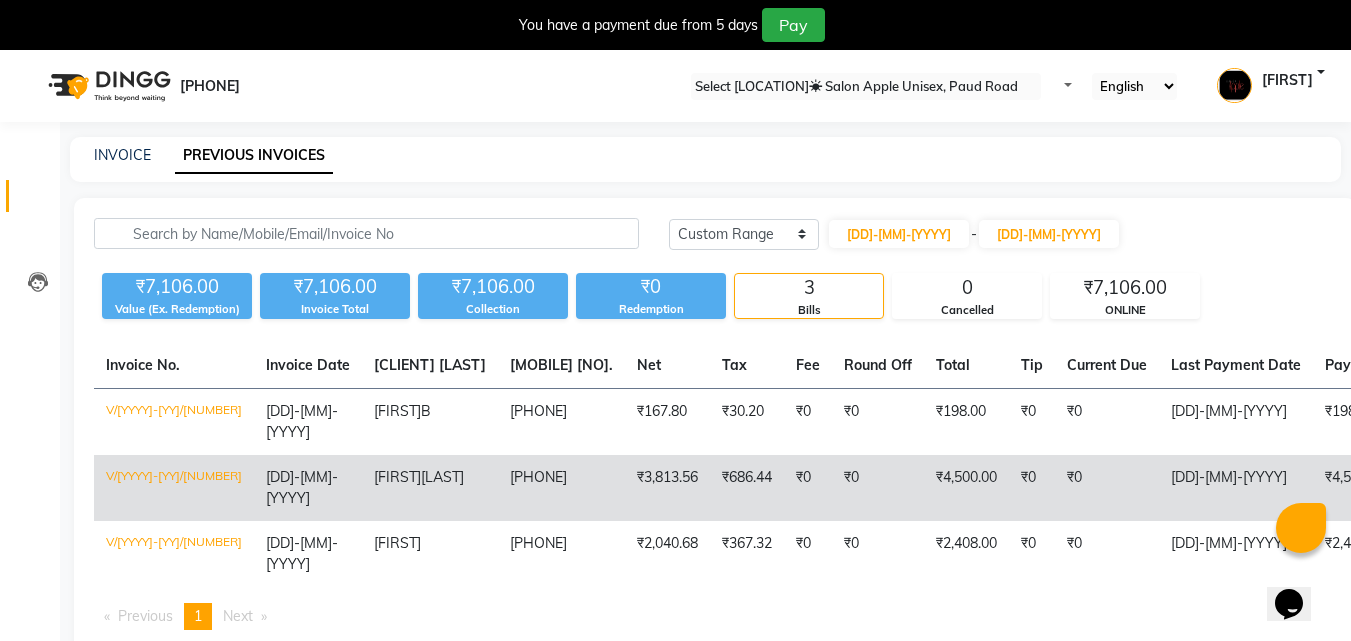 click on "[PHONE]" at bounding box center (561, 422) 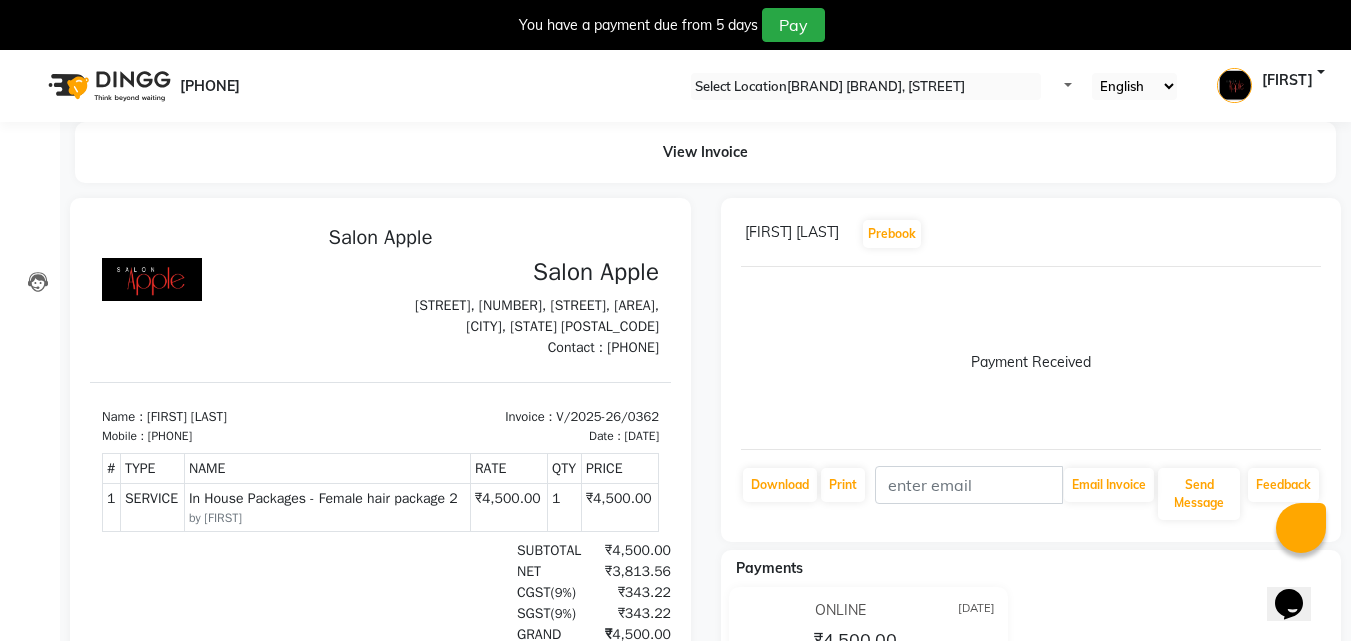 scroll, scrollTop: 0, scrollLeft: 0, axis: both 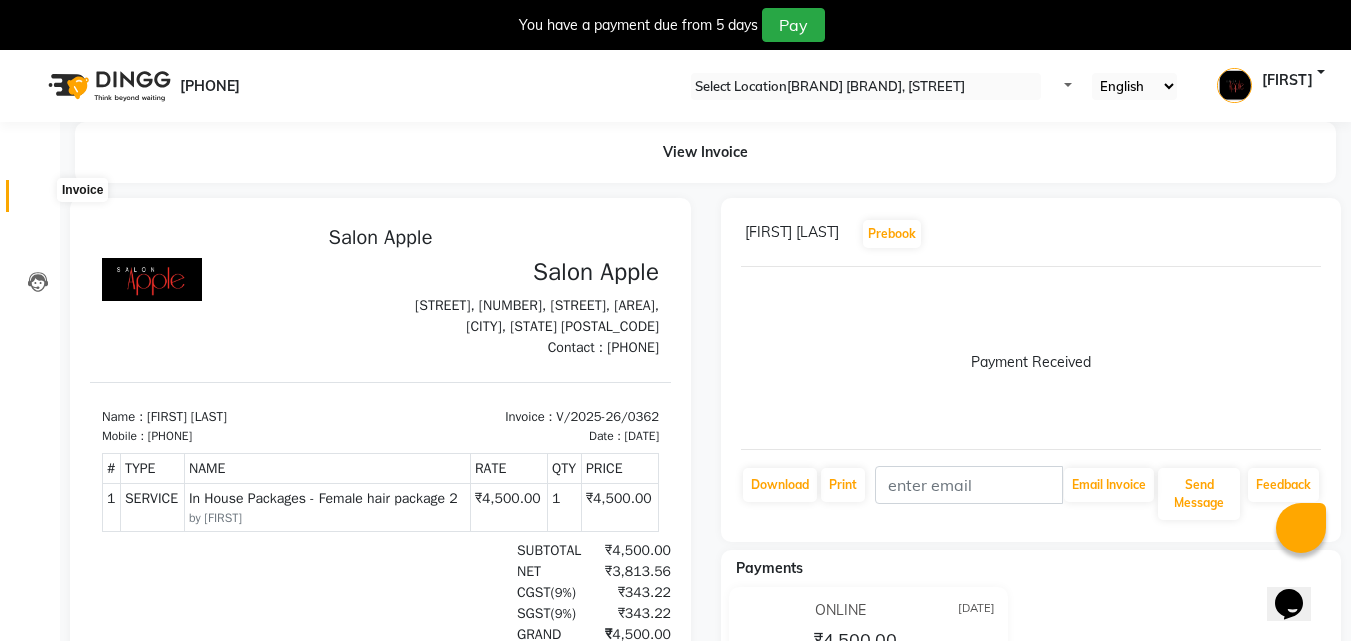 click at bounding box center (38, 201) 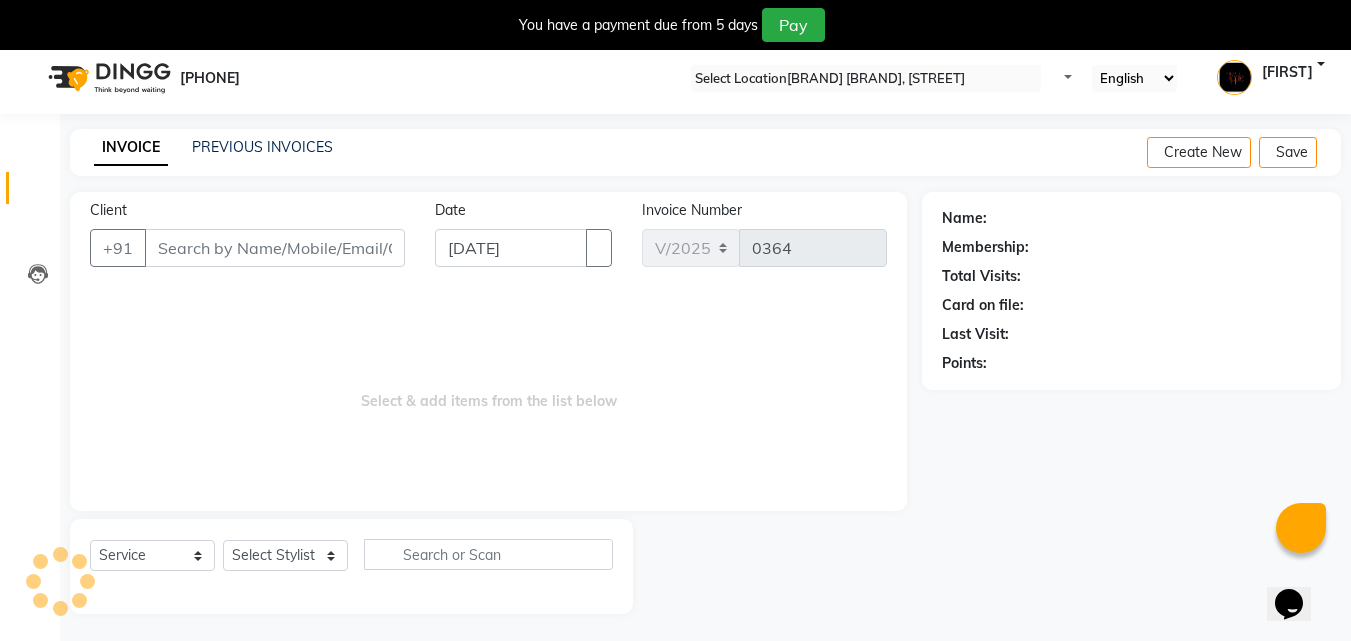 scroll, scrollTop: 50, scrollLeft: 0, axis: vertical 